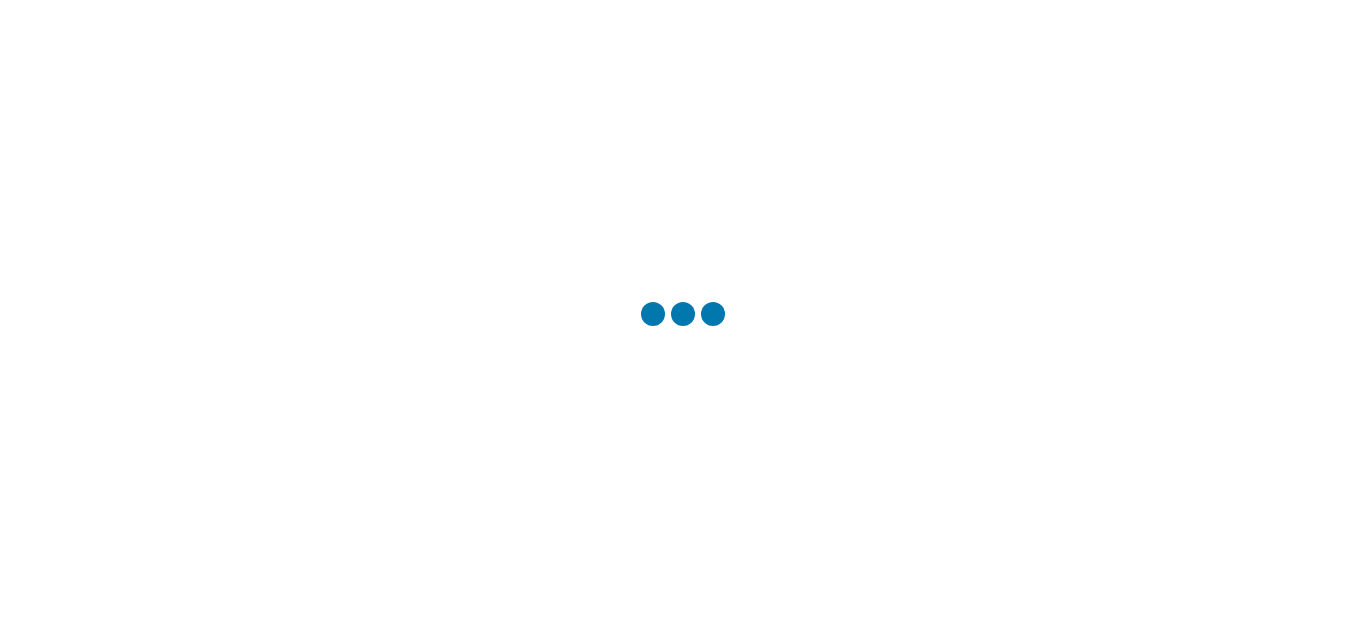 scroll, scrollTop: 0, scrollLeft: 0, axis: both 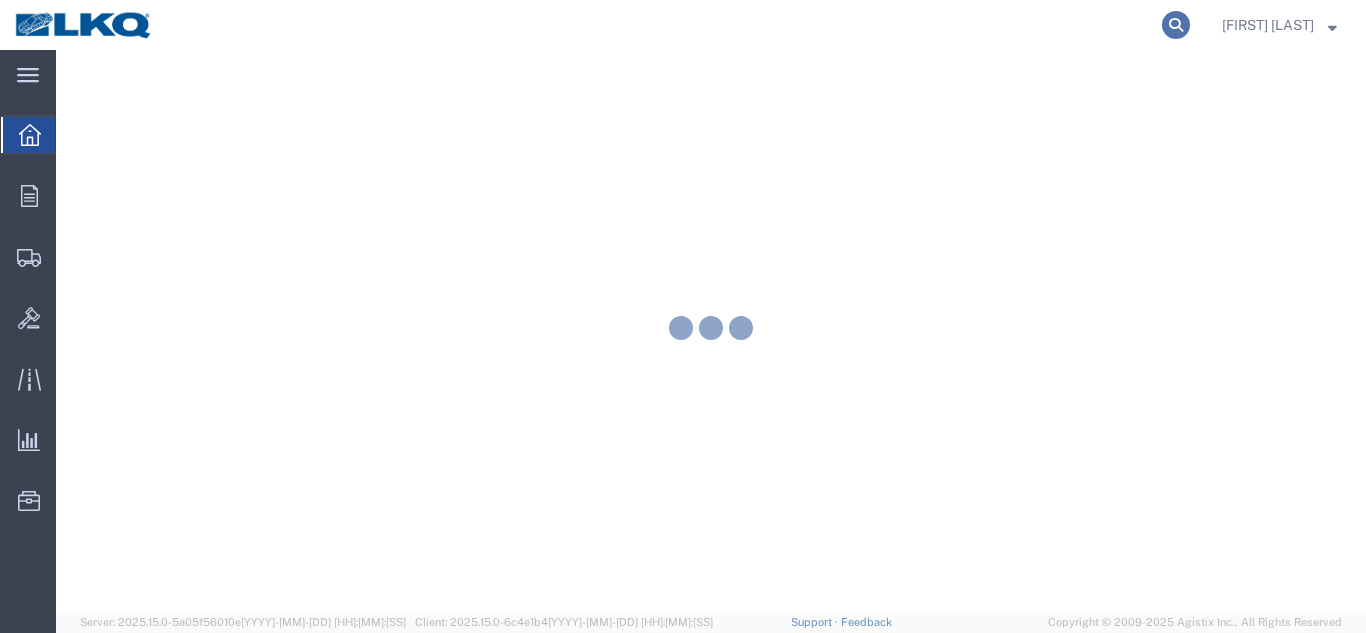 click 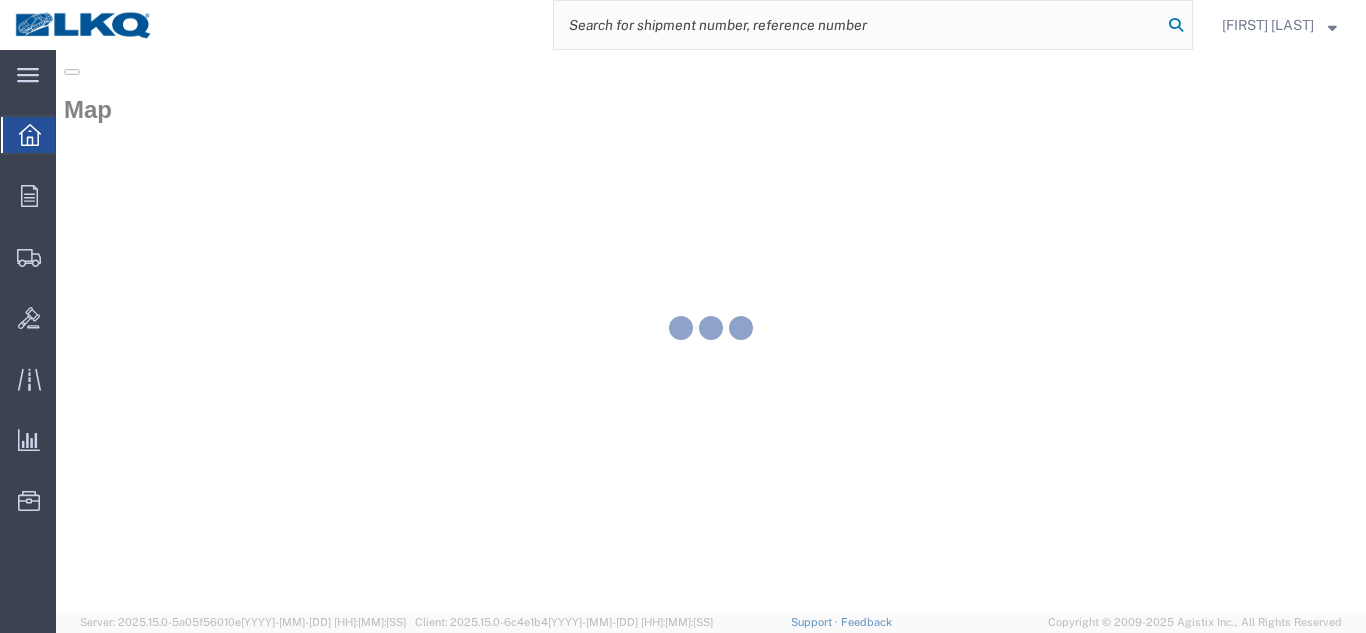 scroll, scrollTop: 0, scrollLeft: 0, axis: both 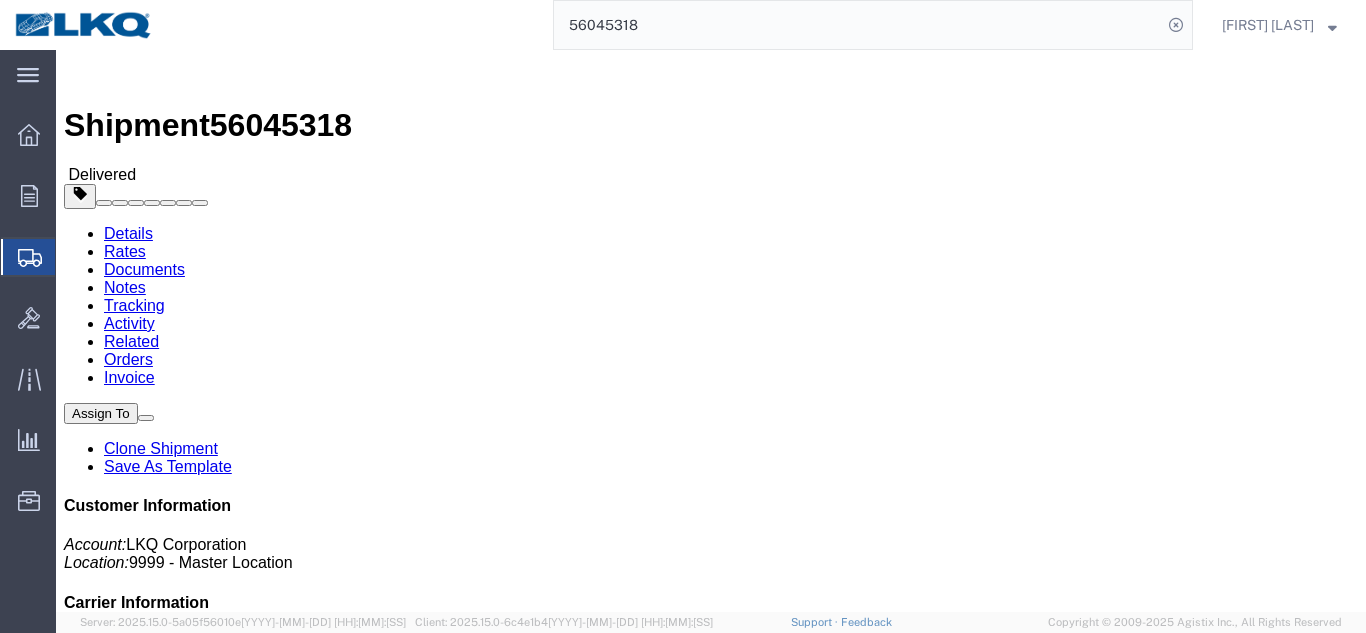 click on "Rates" 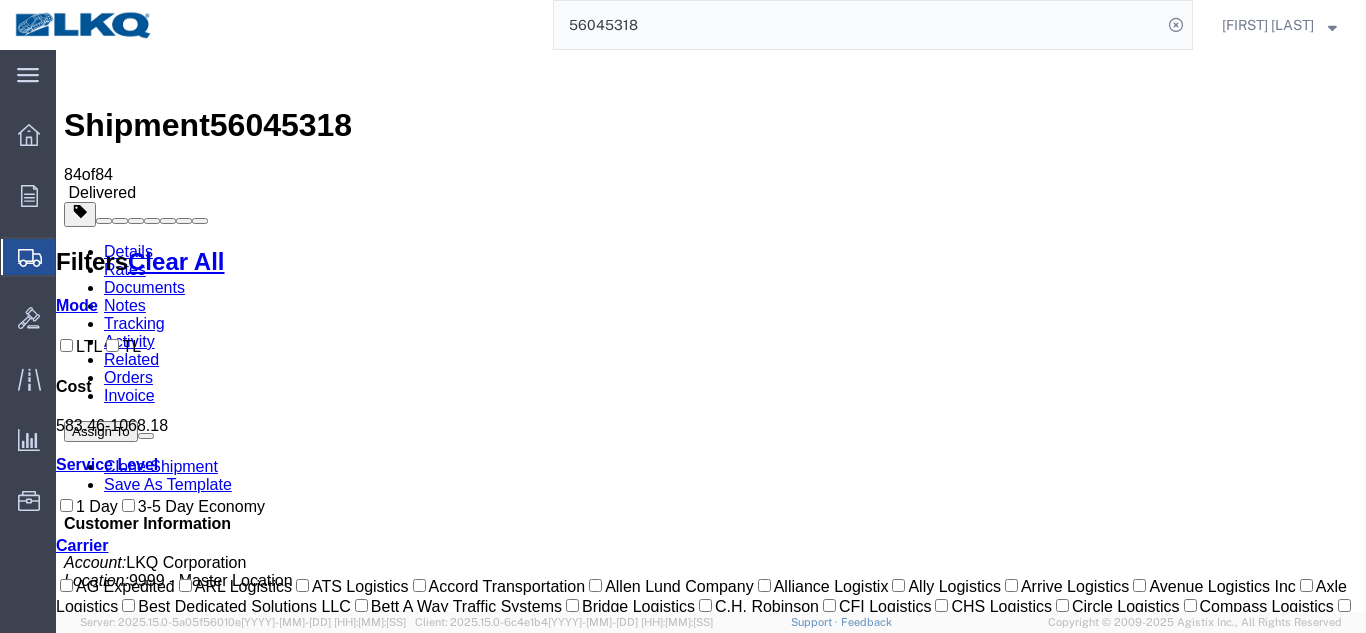 click on "56045318" 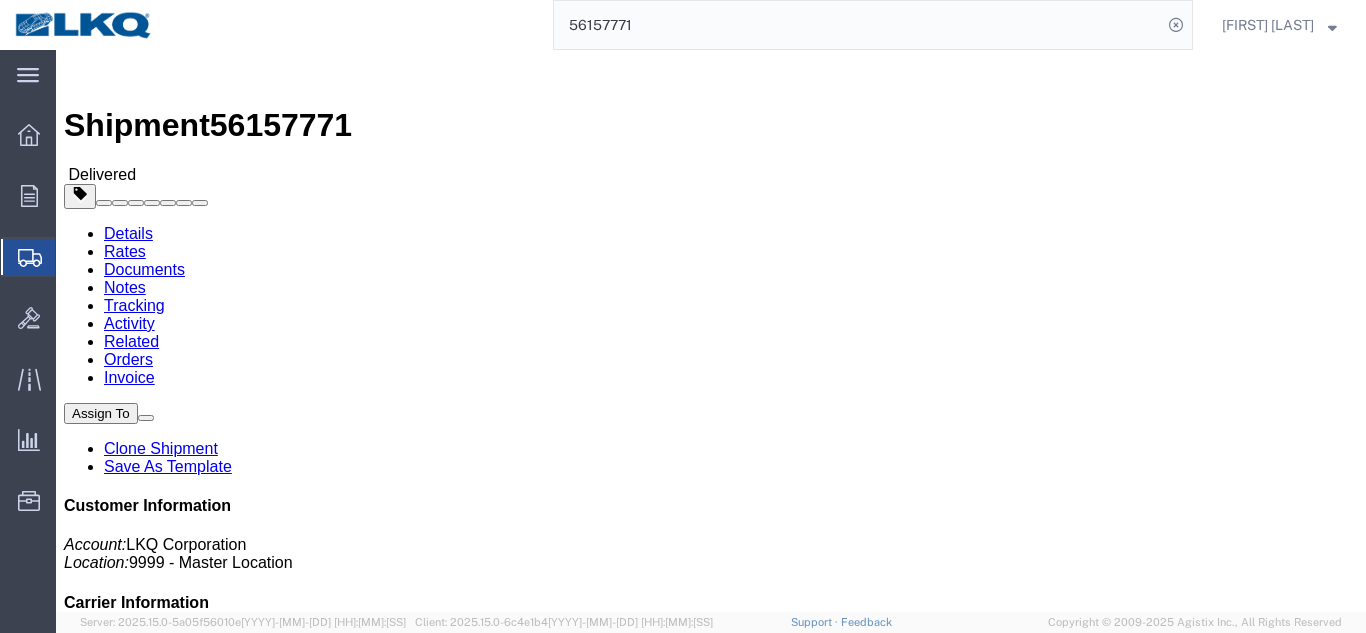 click on "Rates" 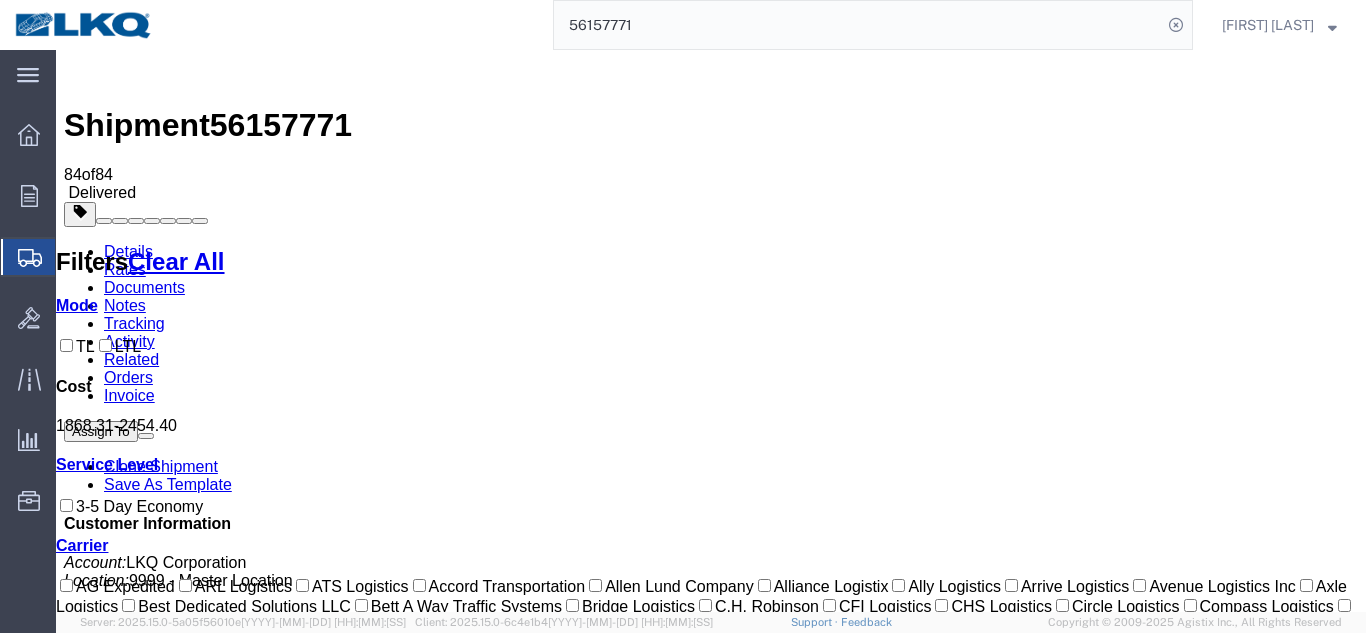 click on "56157771" 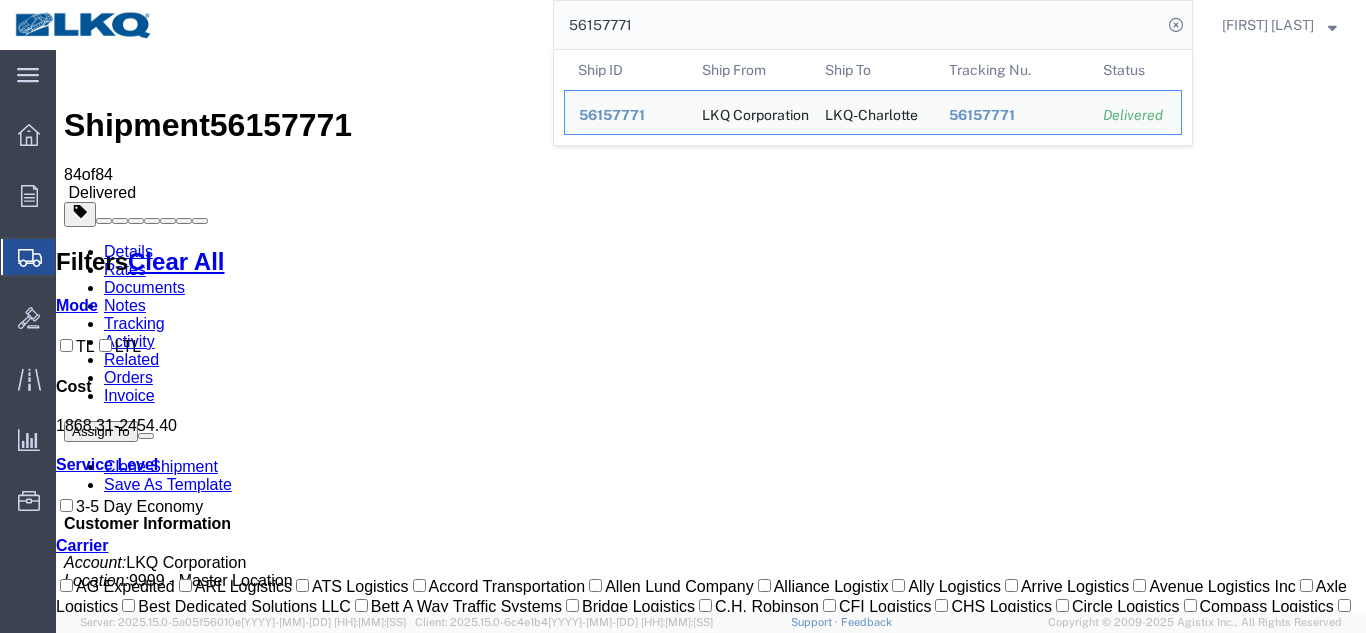paste on "25533" 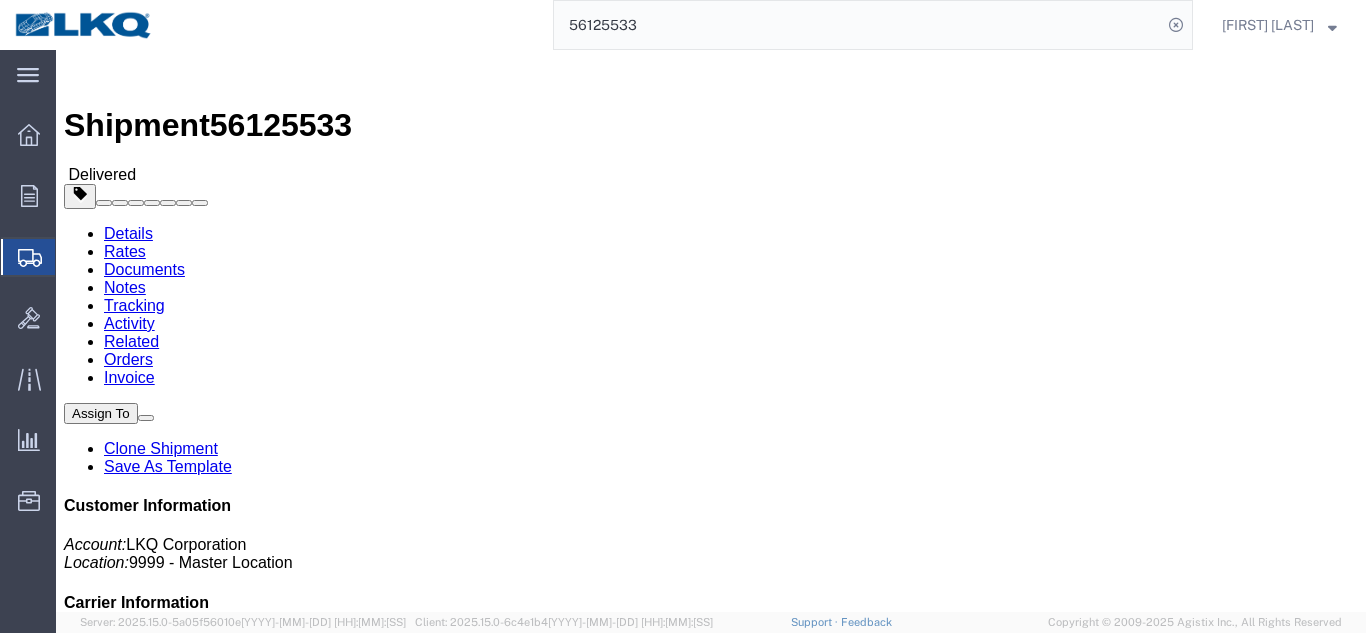 click on "Rates" 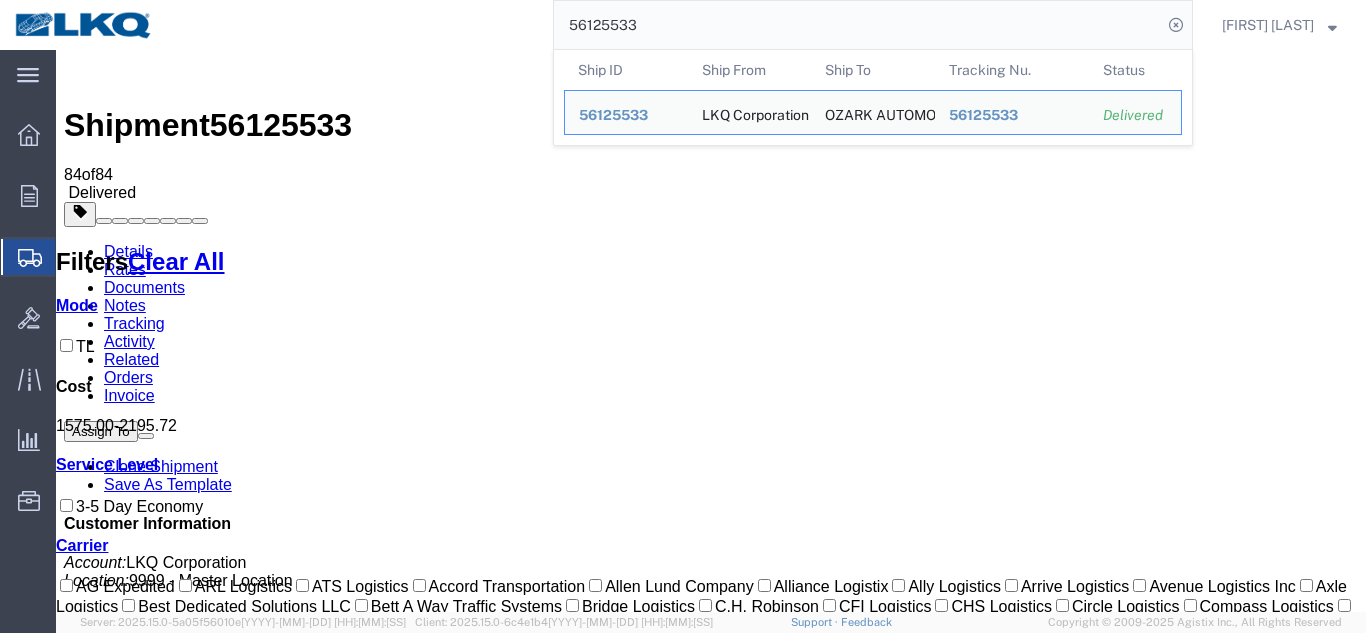 click on "56125533" 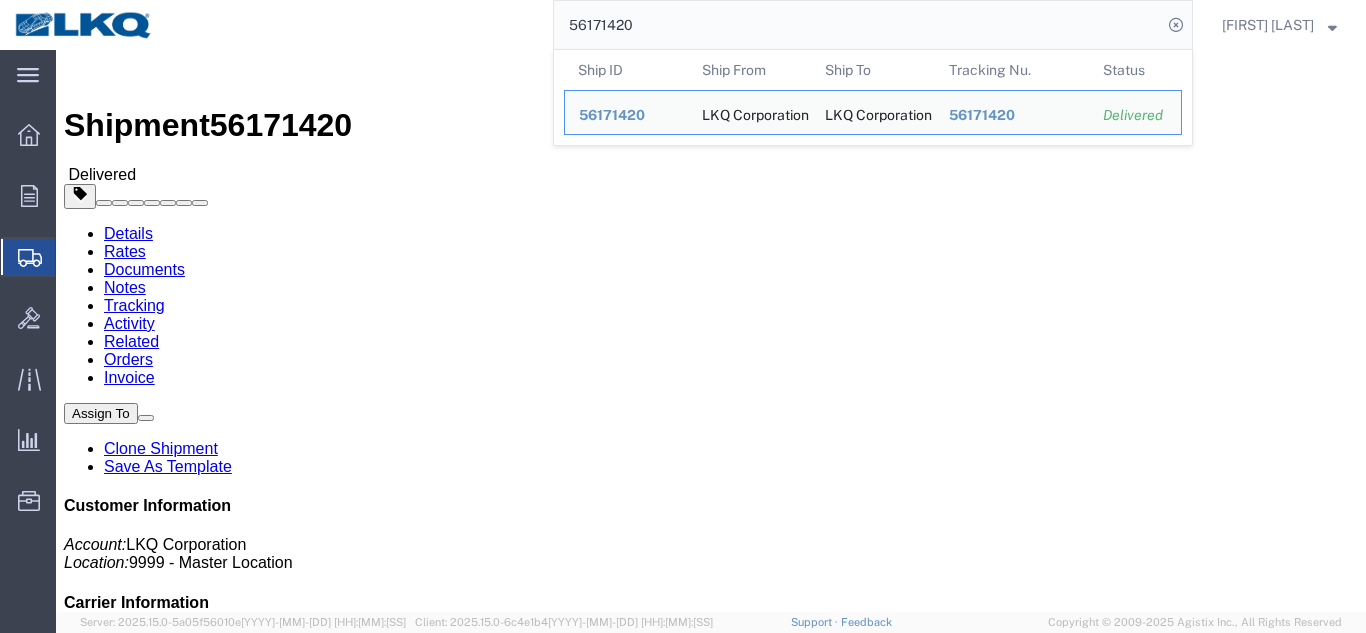 click on "Rates" 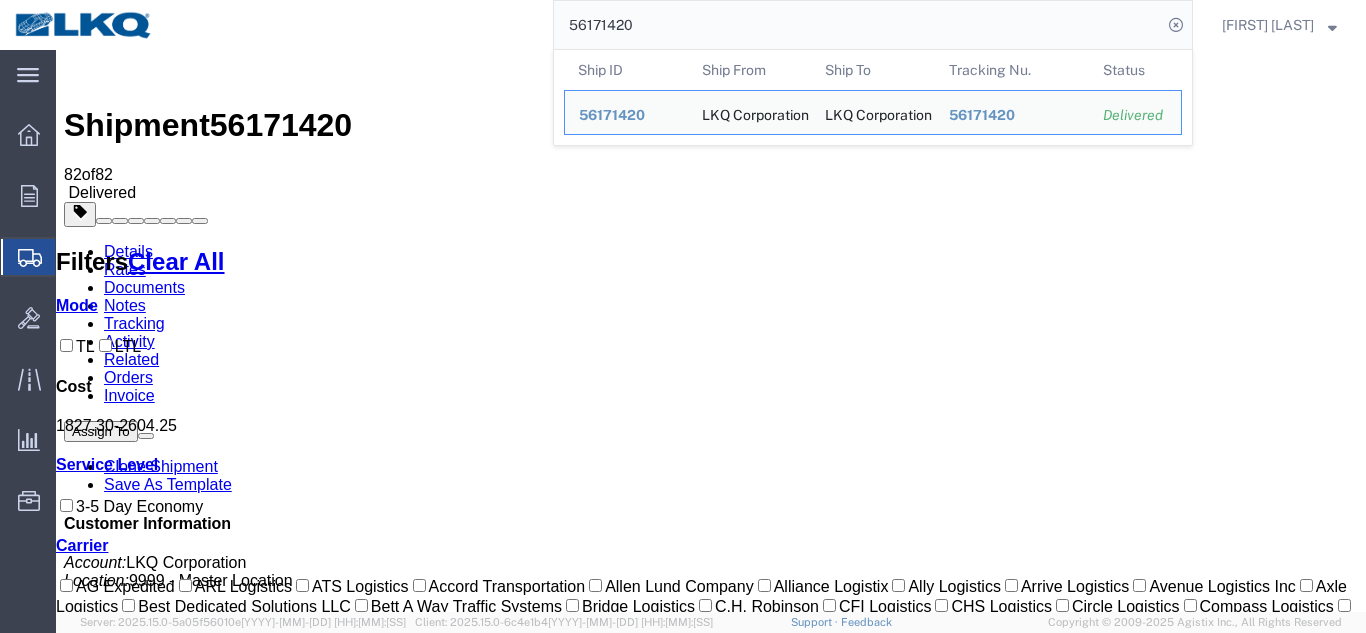 click on "56171420" 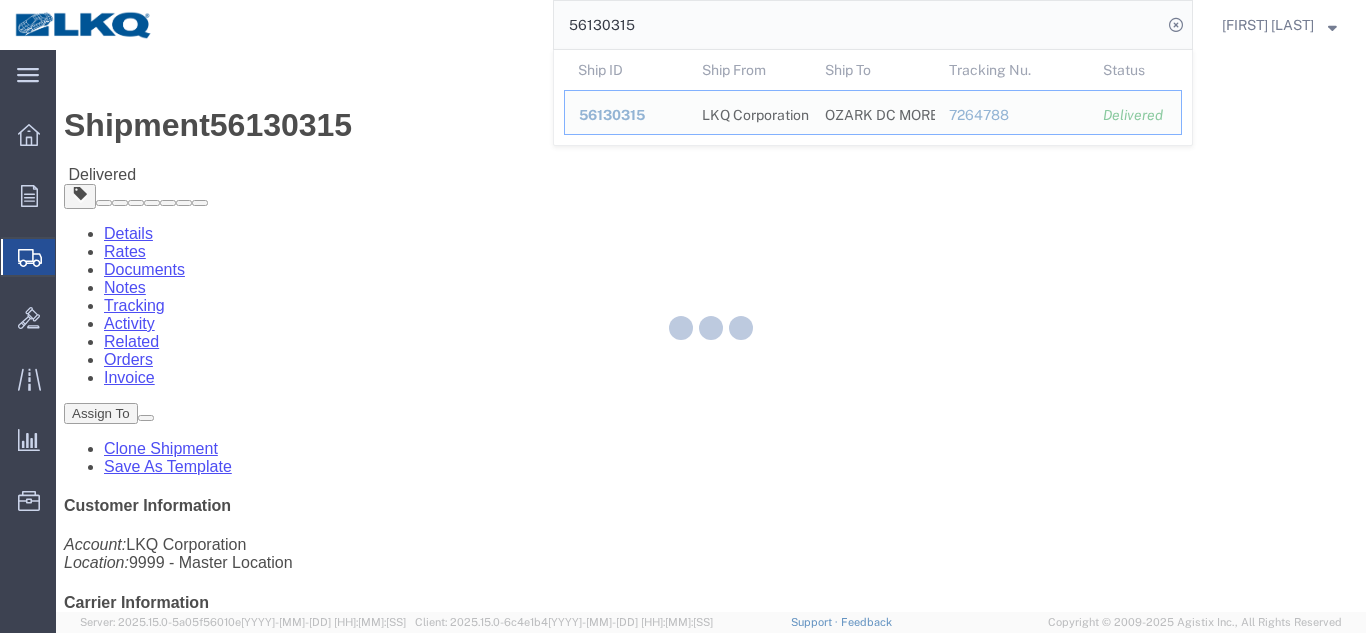 click 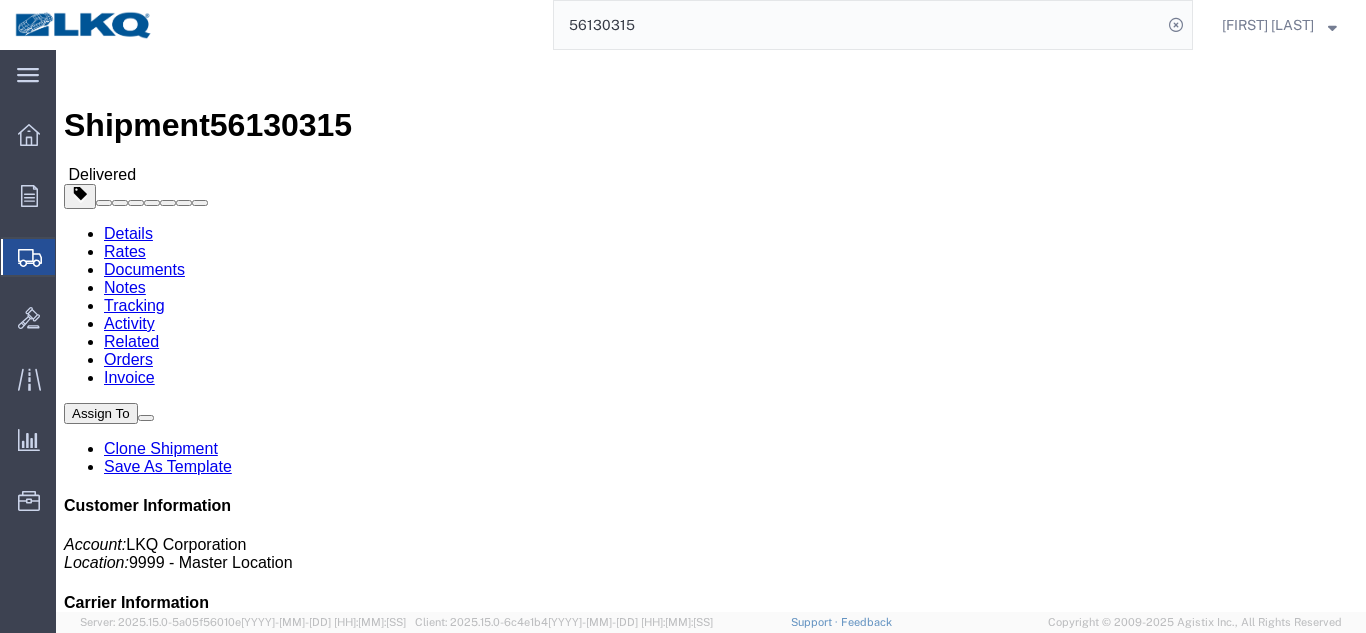 click on "Rates" 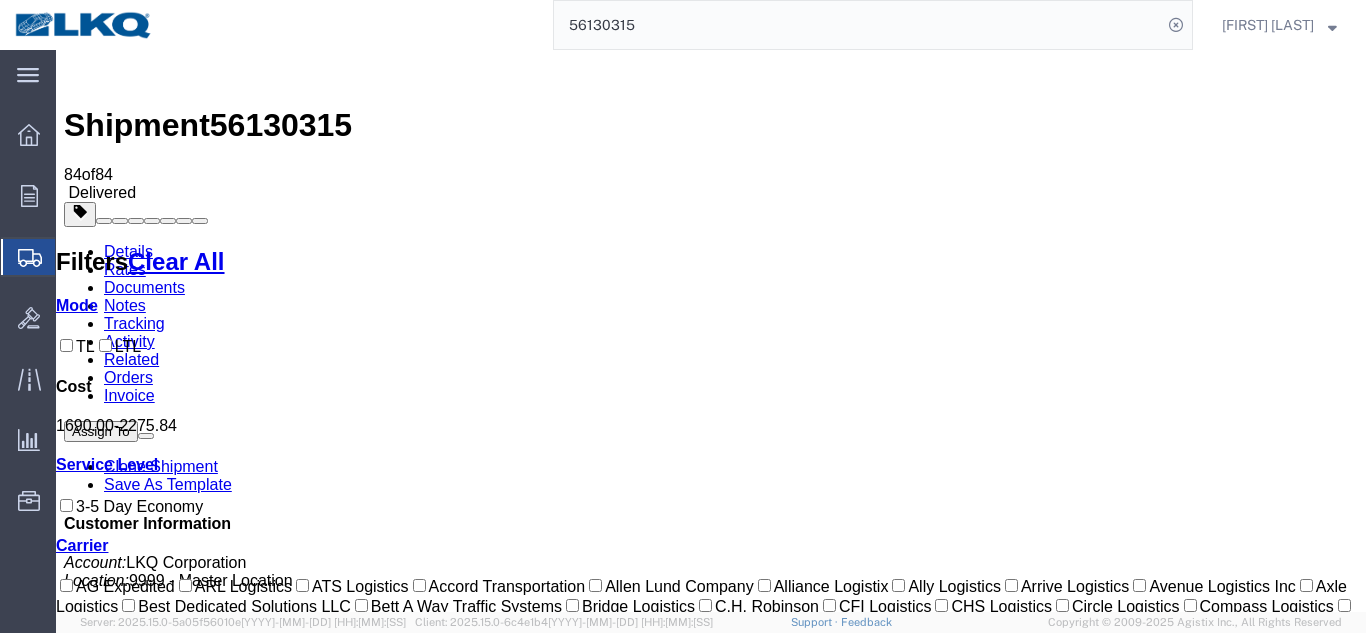 click on "56130315" 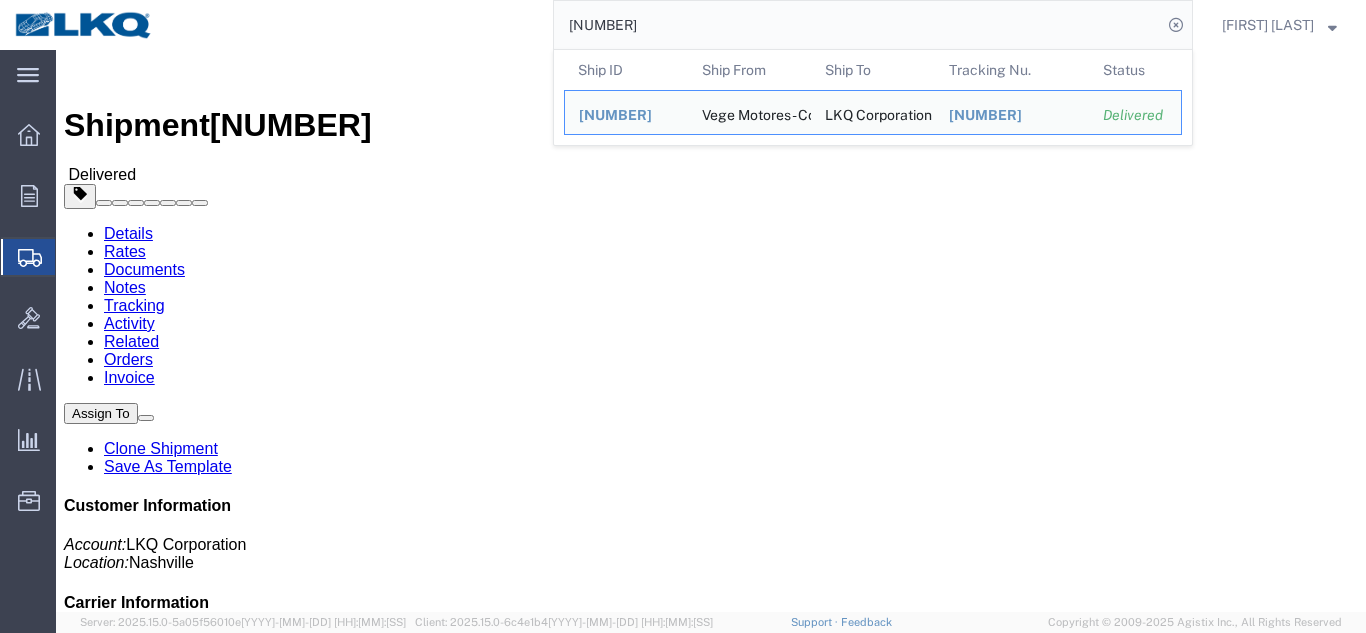 click on "Rates" 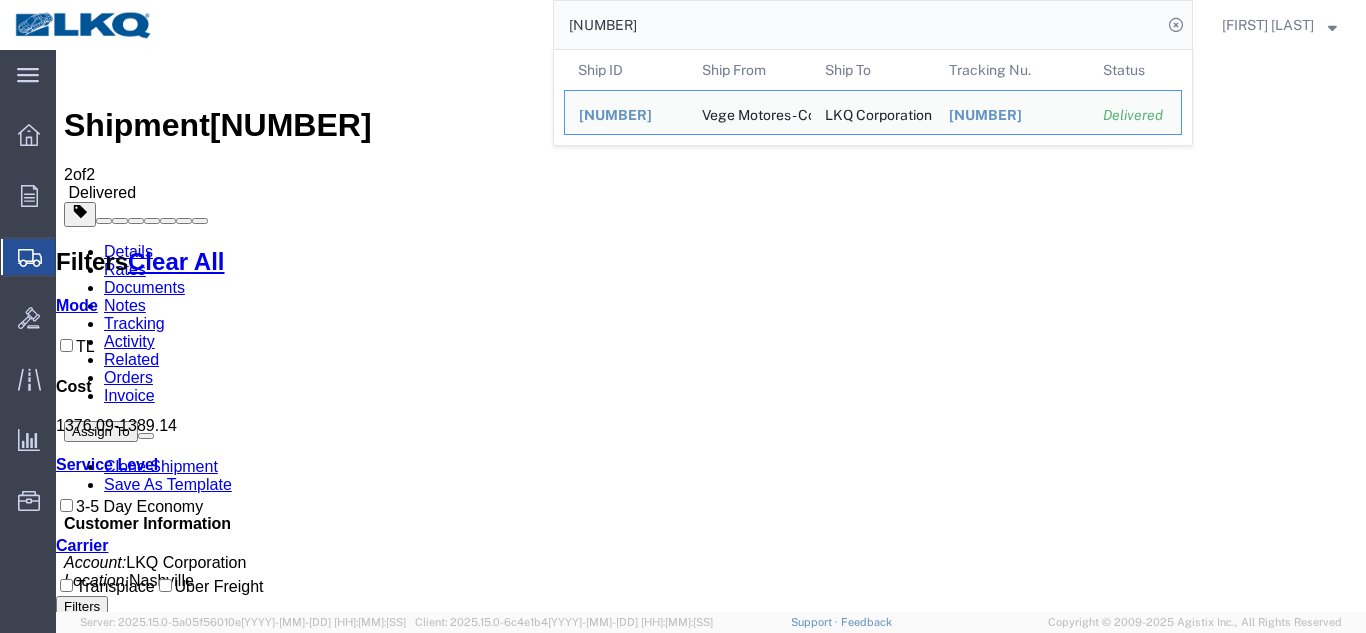 click on "[NUMBER]" 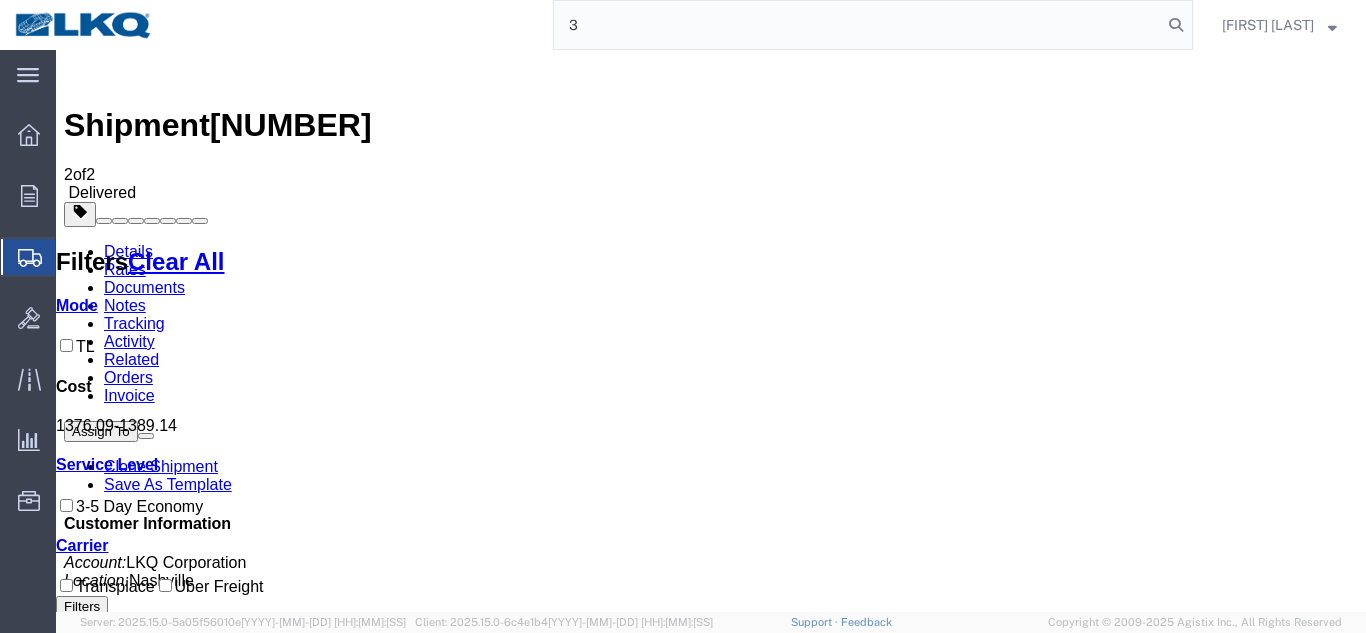 type on "3" 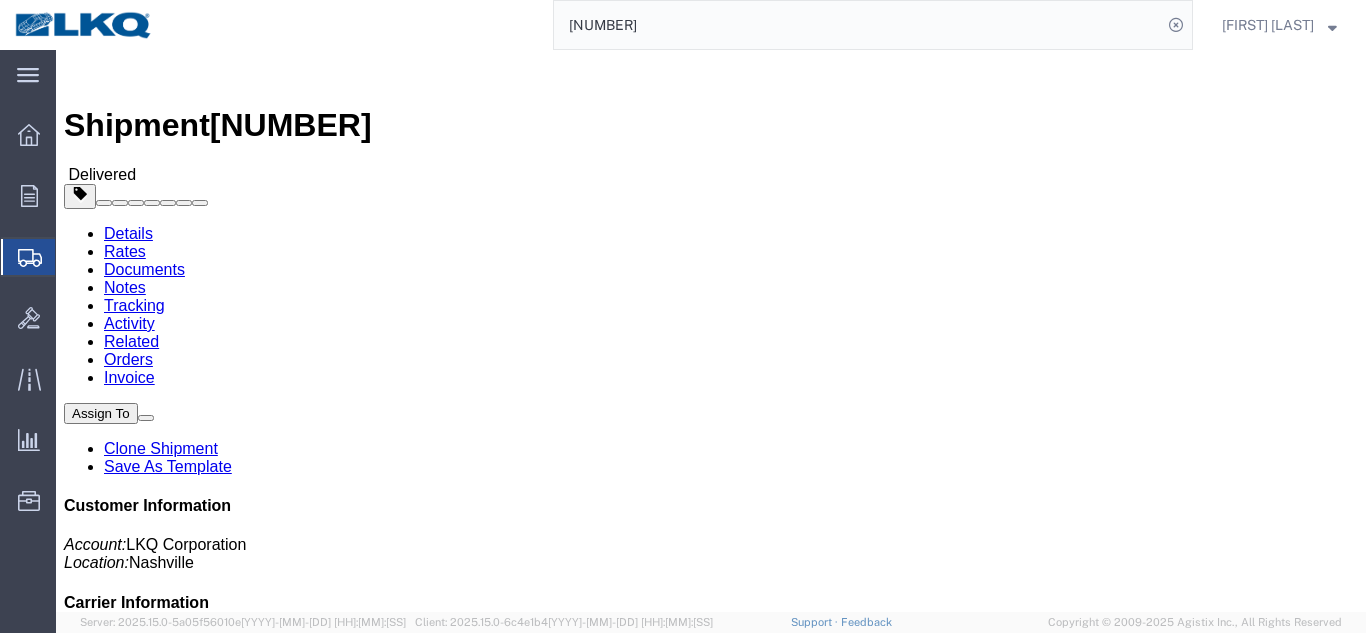 click on "Rates" 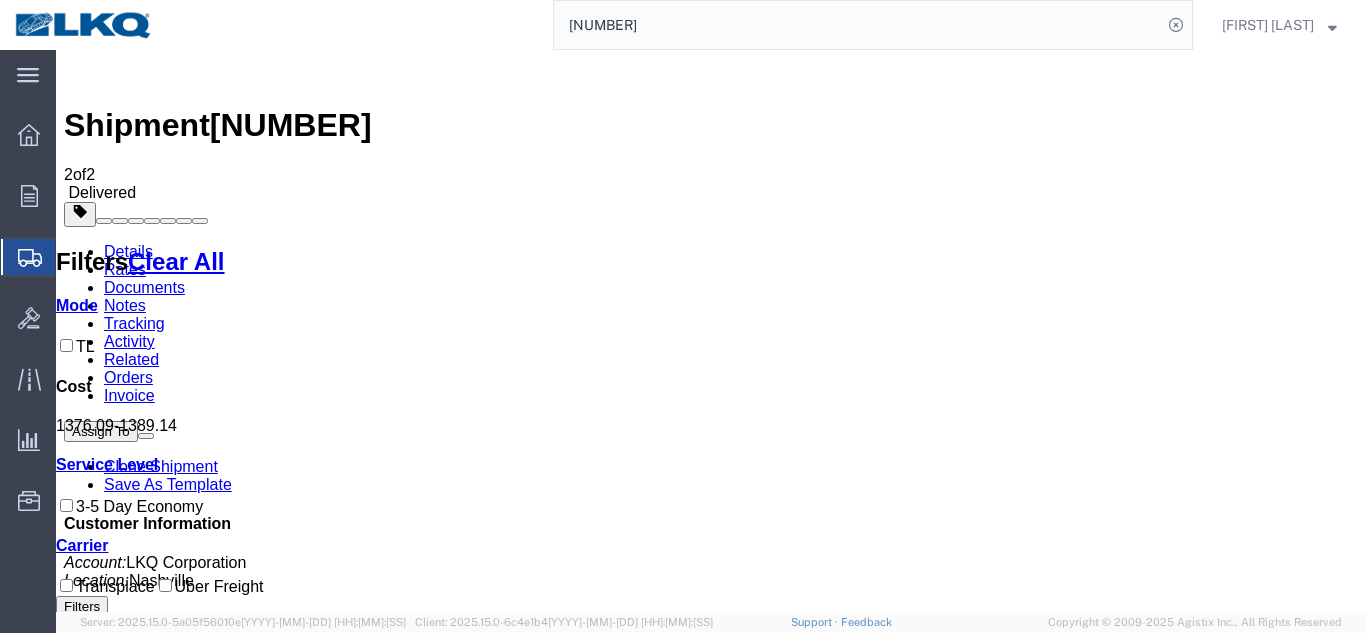 click on "[NUMBER]" 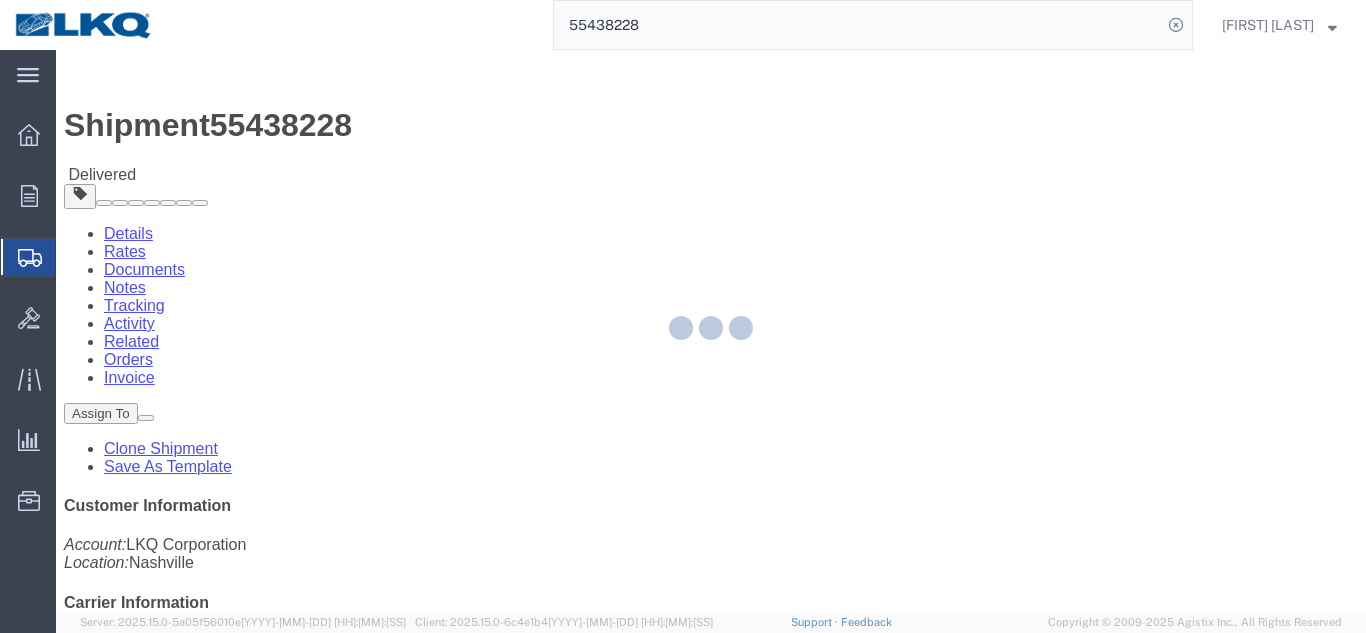 click 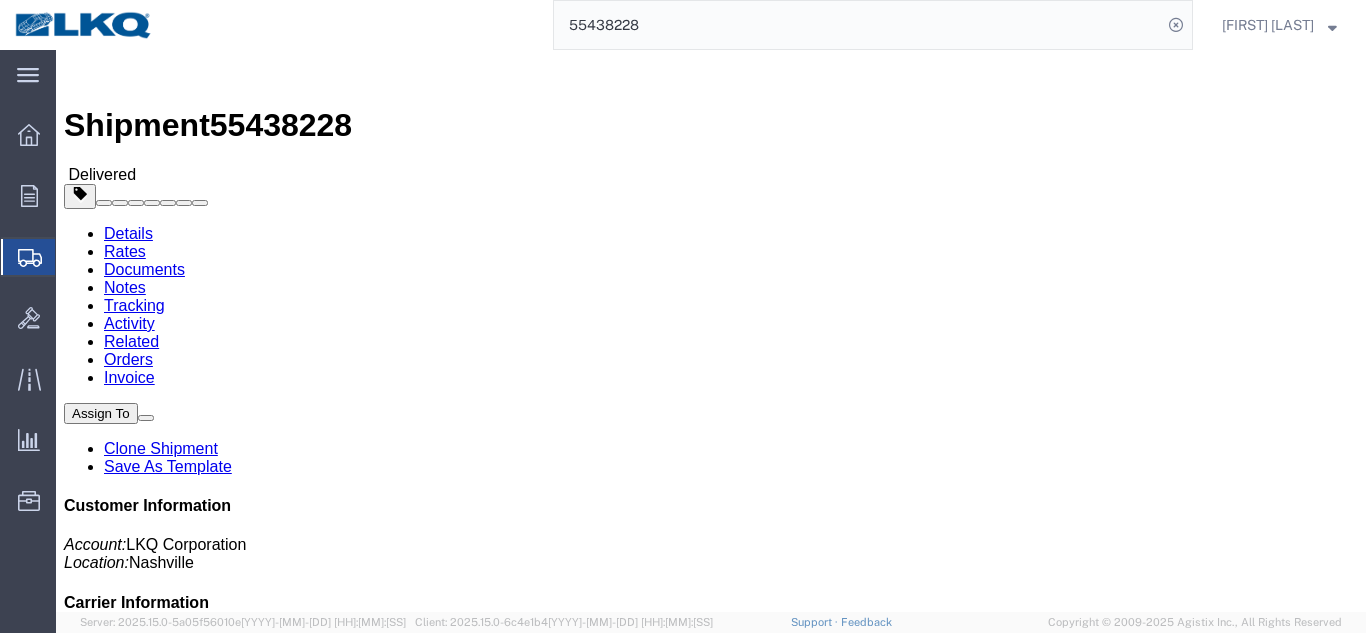 click on "Rates" 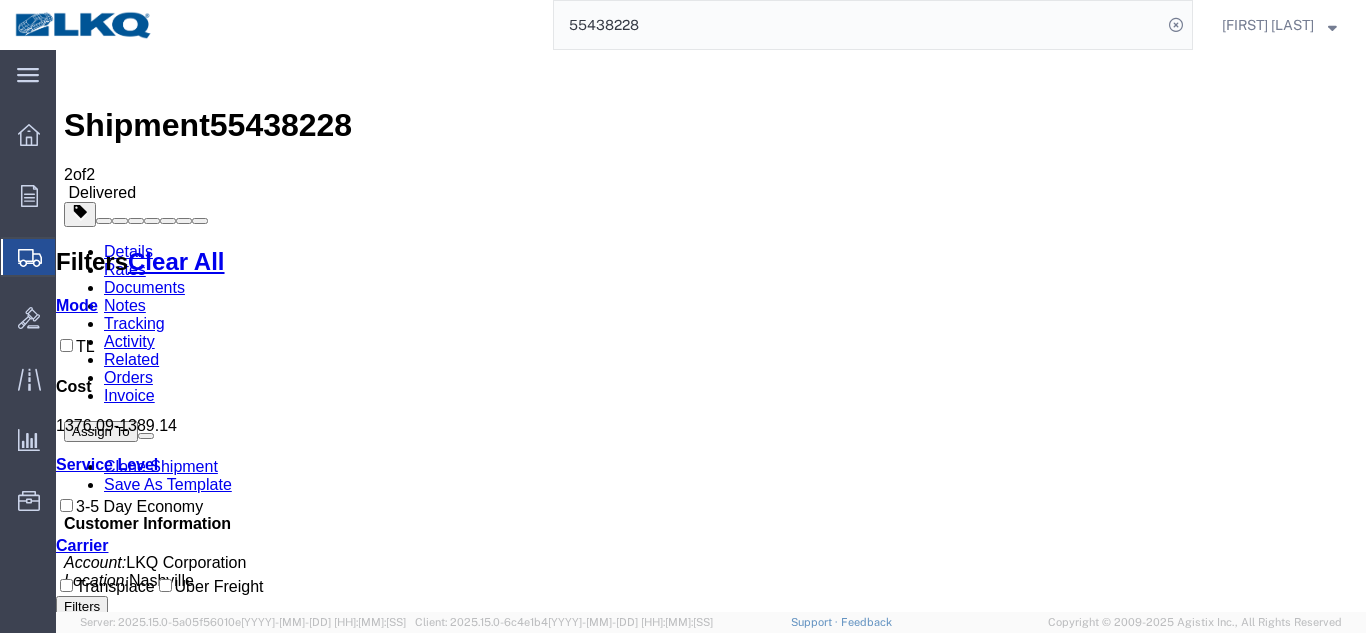 click on "Shipment  [PHONE_NUMBER] 2
of
2   Delivered
Details Rates Documents Notes Tracking Activity Related Orders Invoice
Assign To
Clone Shipment
Save As Template
Customer Information
Account: LKQ Corporation
Location: Nashville
Carrier Information
Delivery Date: [MM]/[DD]/[YYYY] [HH]:[MM]
Tracking No: [PHONE_NUMBER]
Carrier Name: Transplace Transplace
Service Level: TL Standard 3 - 5 Day
From
Vege Motores - Co Laser Forwa...
([FIRST] [LAST])
[NUMBER] [STREET_NAME] [STREET] [NUMBER] [CITY],
[STATE] [POSTAL_CODE]
United States
[PHONE] [EMAIL]
To
LKQ Corporation ([FIRST] [LAST])
[NUMBER] [STREET_NAME] [STREET] [NUMBER] [CITY], [STATE] [POSTAL_CODE]
United States
[PHONE]
Other details
Reference: Dedicated_Laser For...
Ship Date: [MM]/[DD]/[YYYY]
Mode: Truckload" at bounding box center [711, 495] 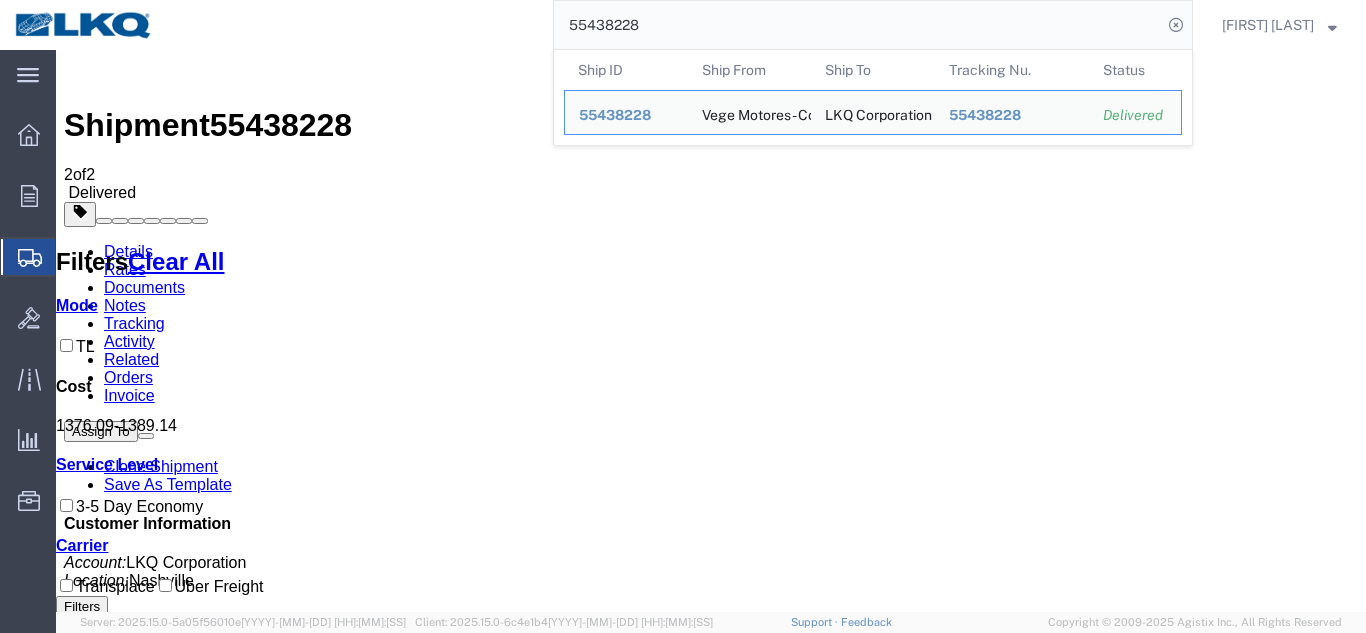 paste on "820210" 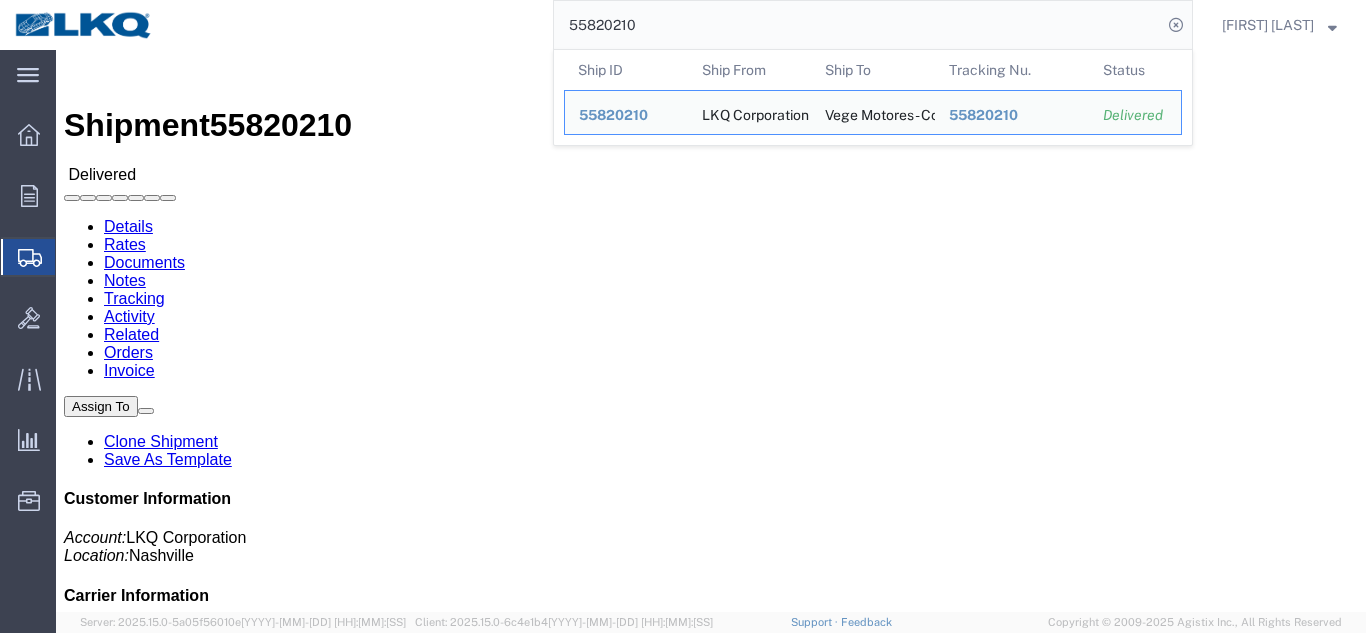 click on "Rates" 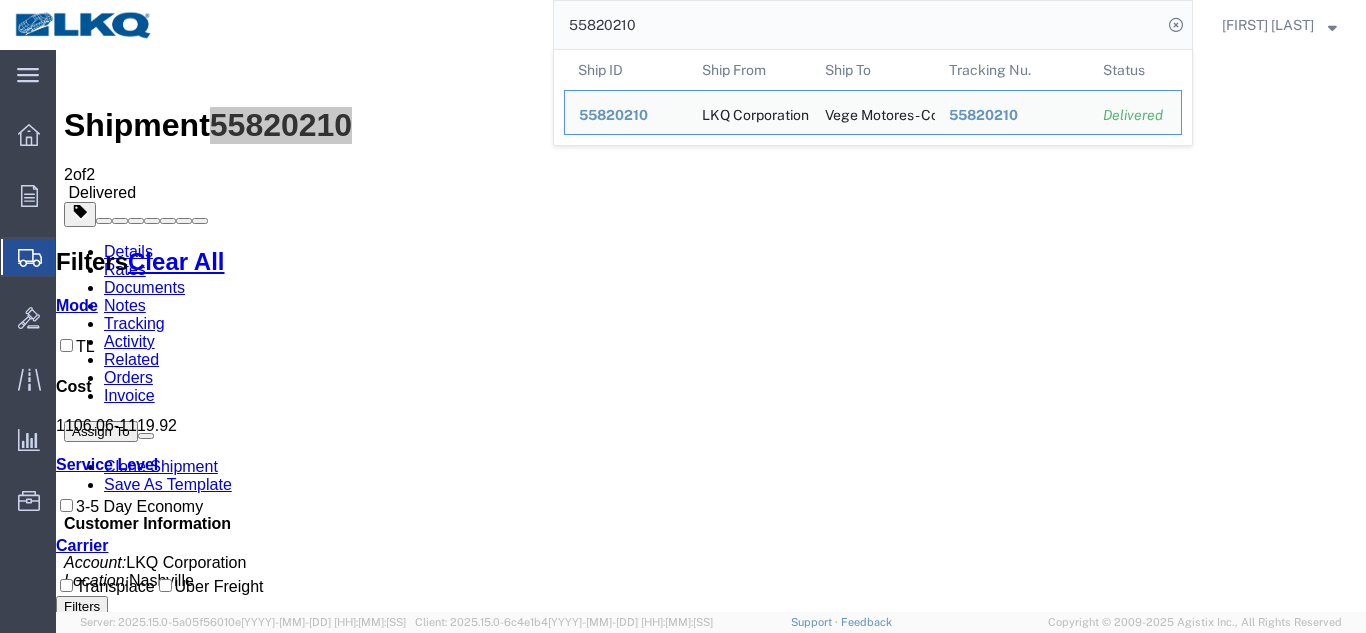 click on "55820210" 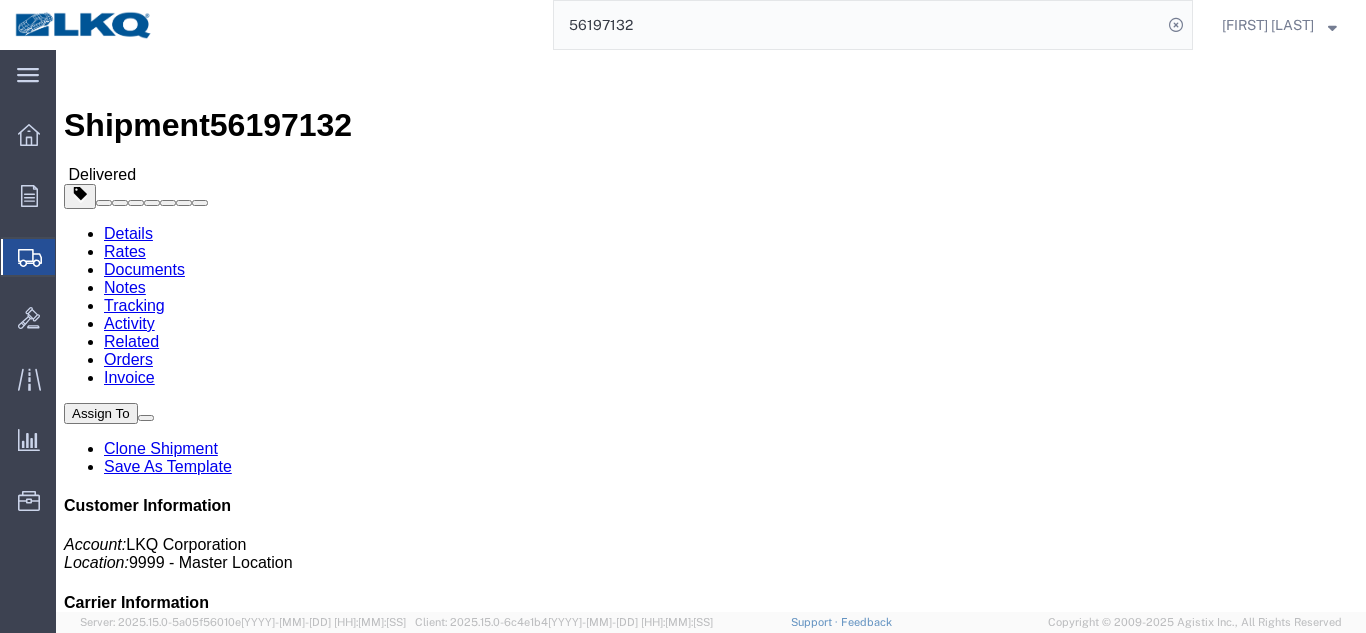 click on "Rates" 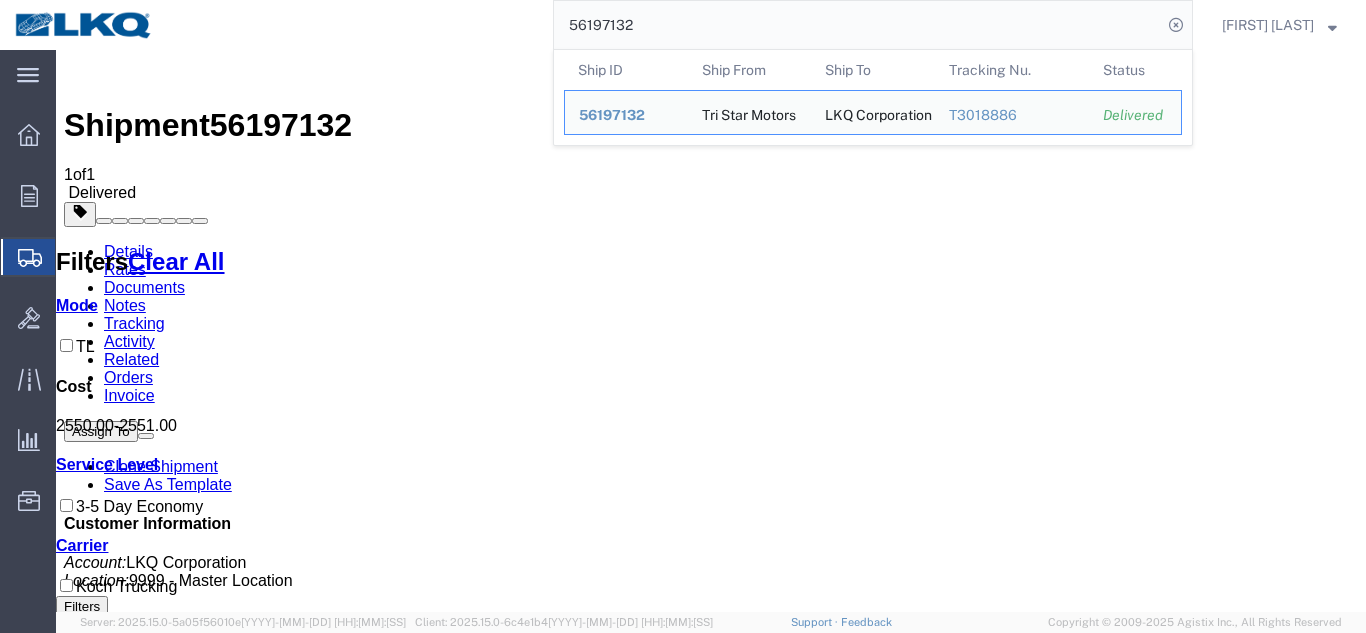 click on "56197132" 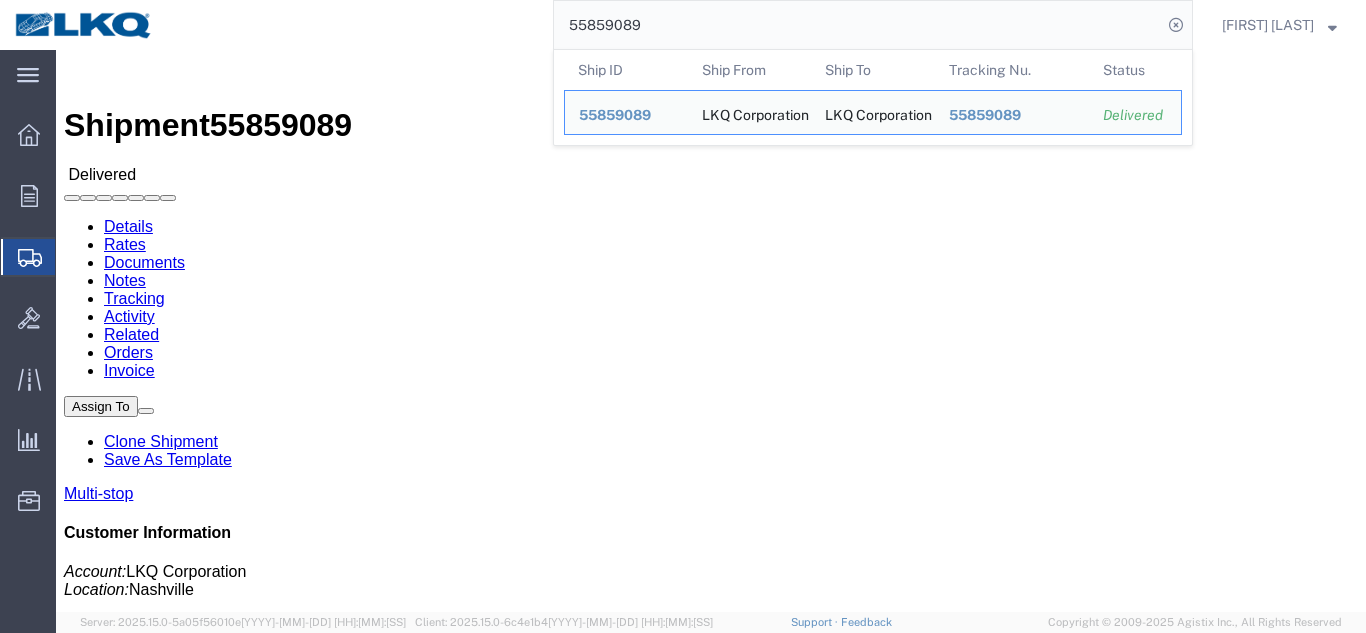 click 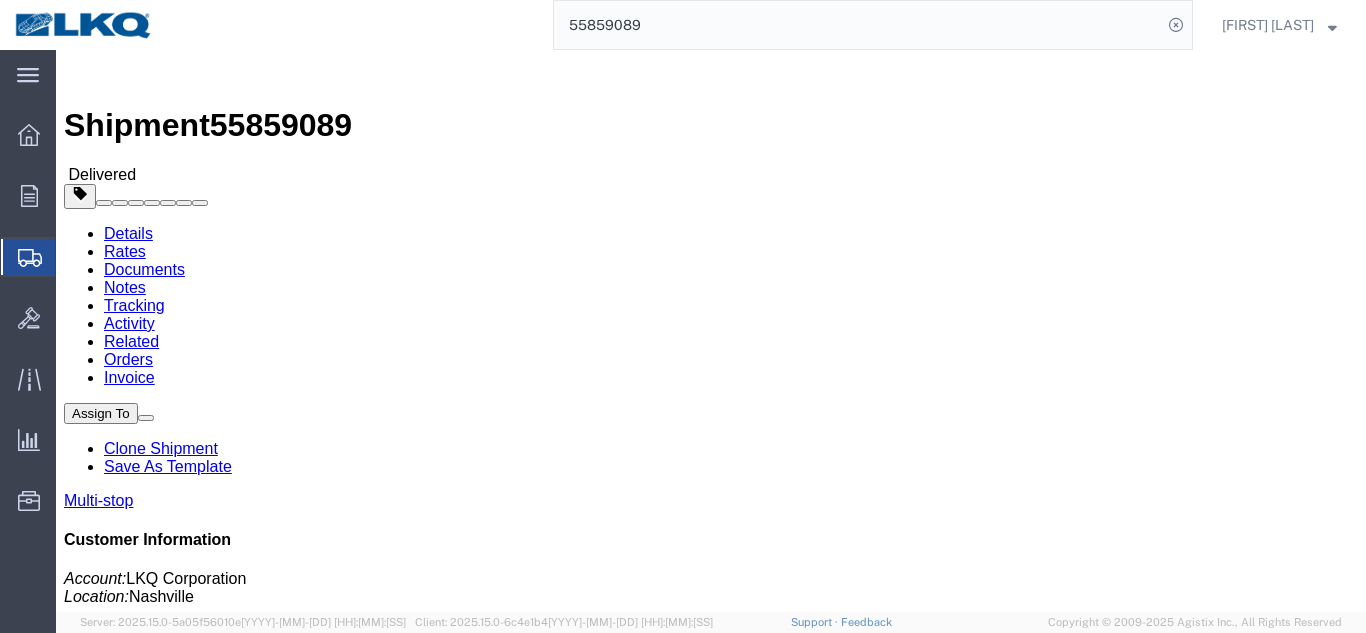 click on "Rates" 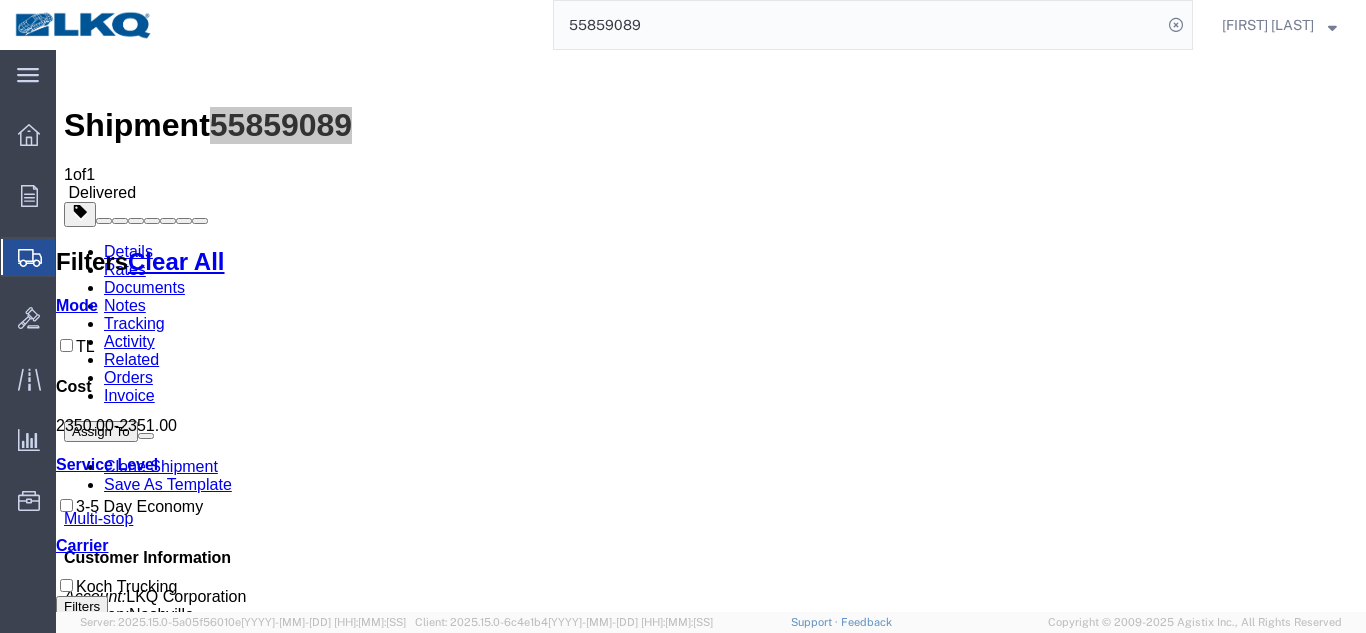 click on "55859089" 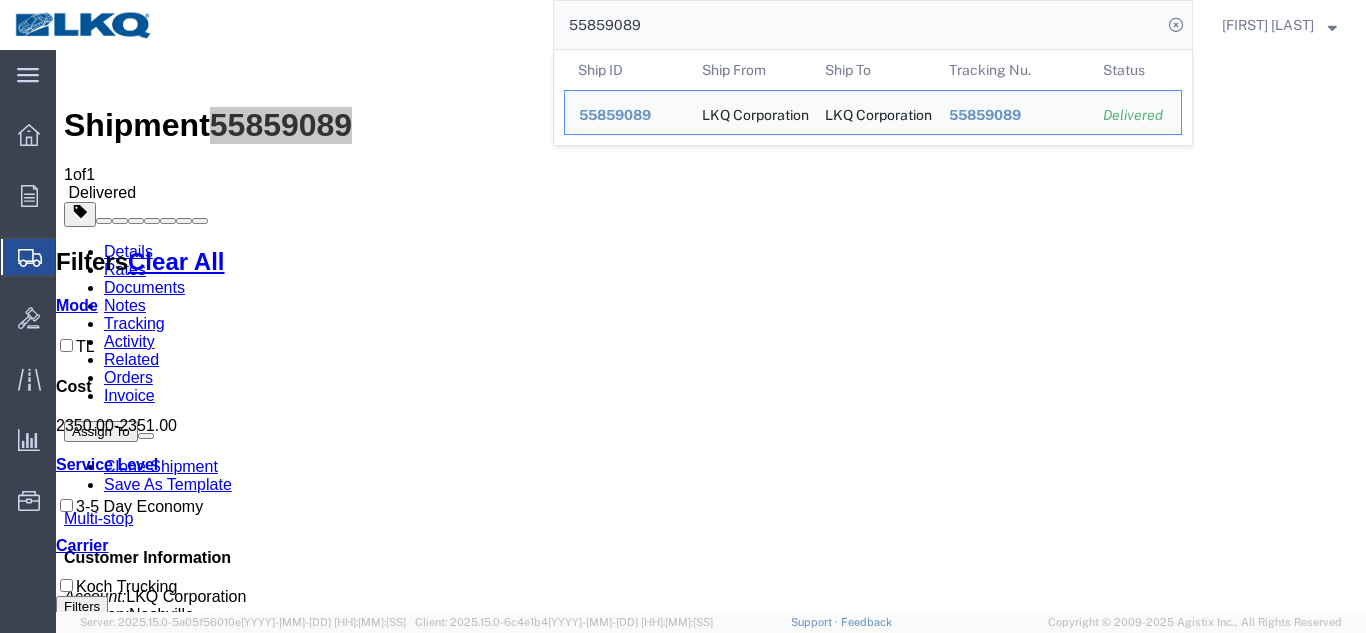 paste on "[NUMBER]" 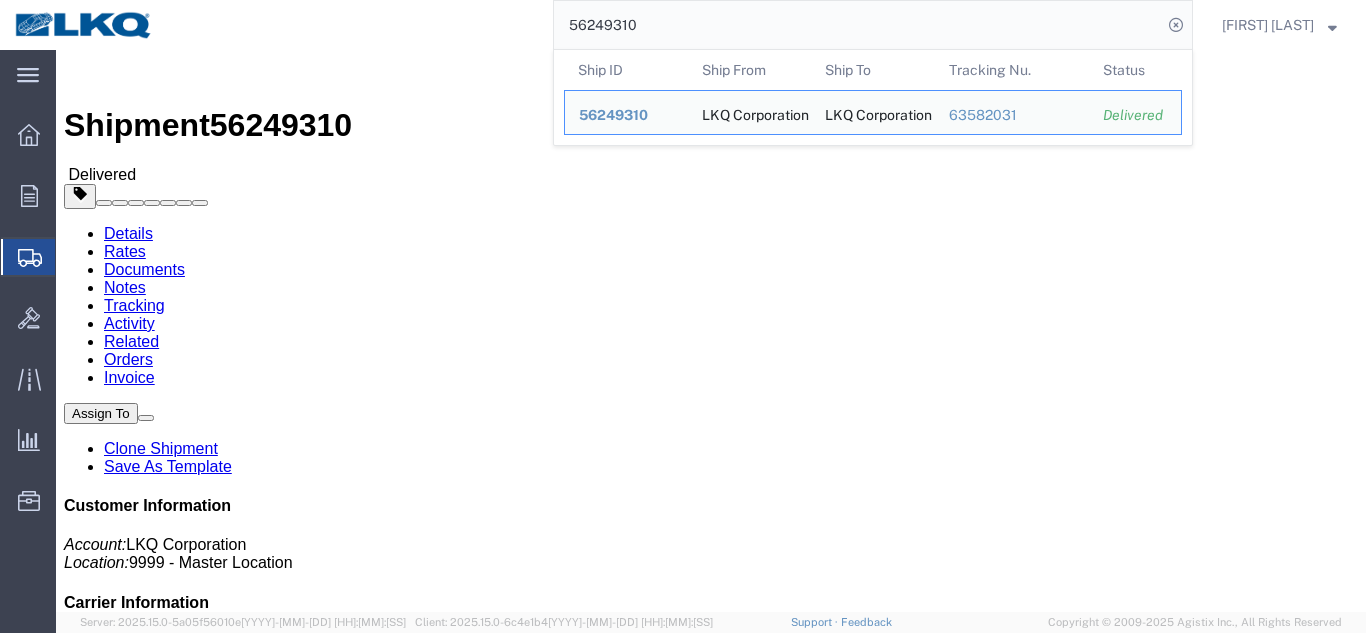 click on "Rates" 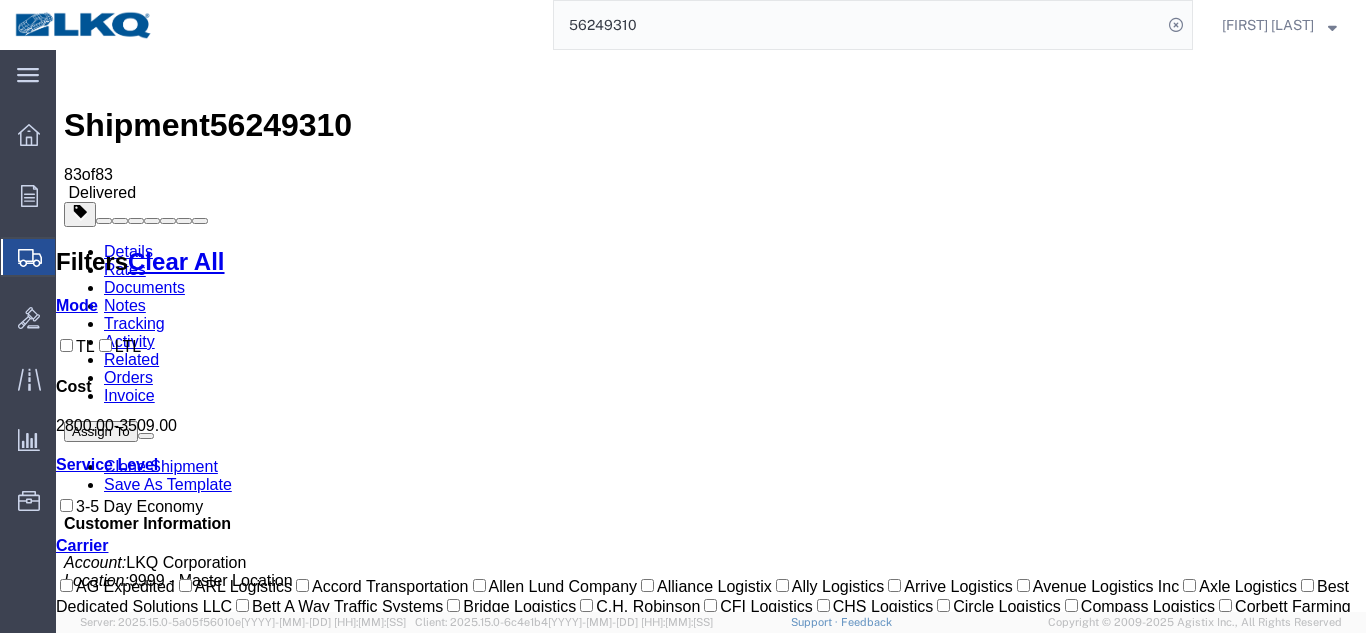 click on "Details" at bounding box center (128, 251) 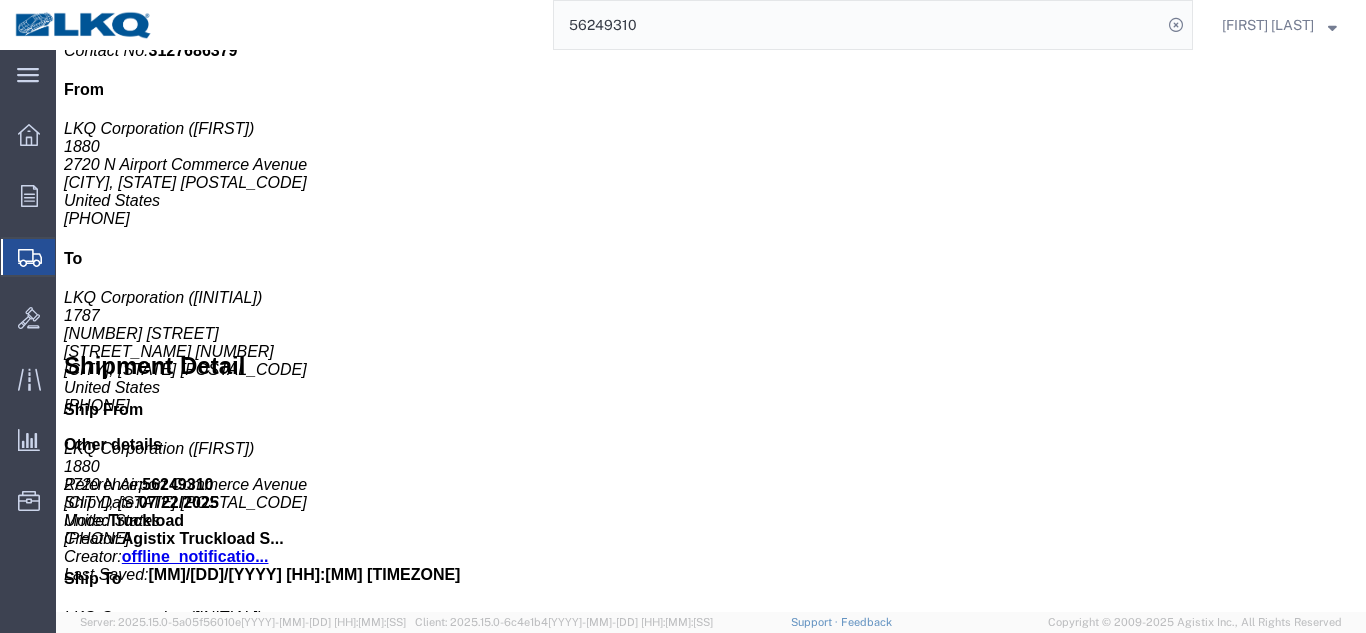 scroll, scrollTop: 900, scrollLeft: 0, axis: vertical 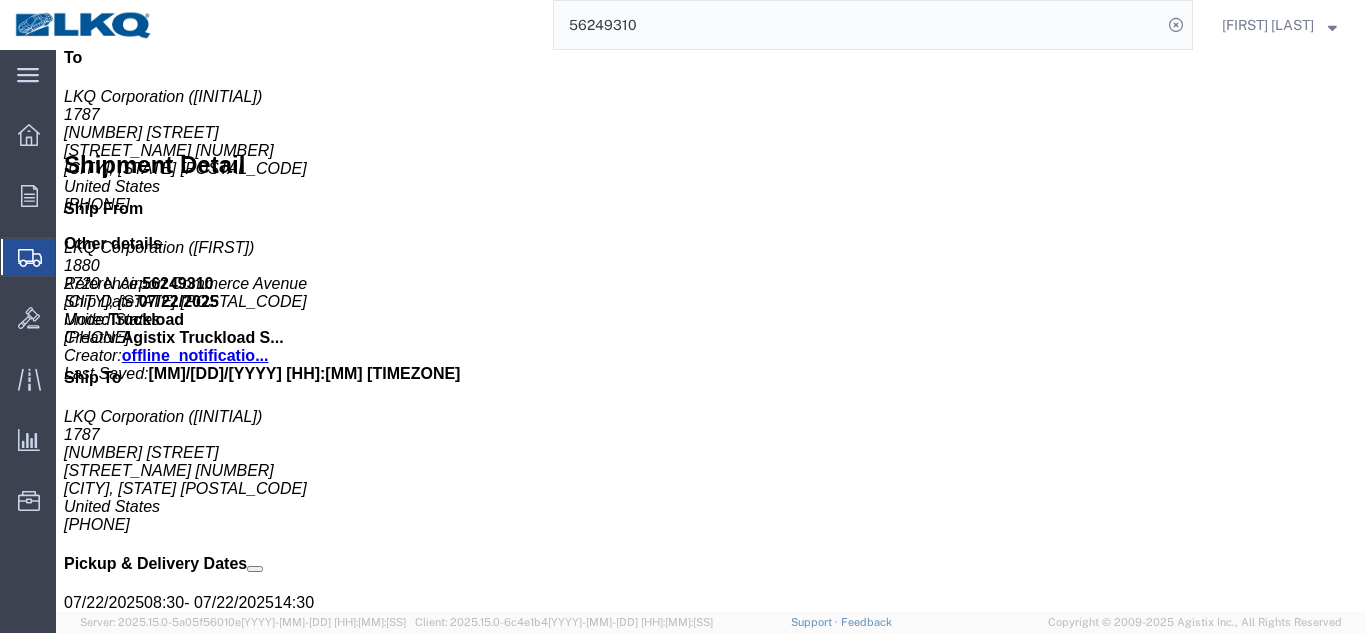 click on "Shipment  [NUMBER] 83
of
83   Delivered
Details Rates Documents Notes Tracking Activity Related Orders Invoice
Assign To
Clone Shipment
Save As Template
Customer Information
Account: LKQ Corporation
Location: 9999 - Master Location
Carrier Information
Delivery Date: [MM]/[DD]/[YYYY] [HH]:[MM]
Tracking No: [NUMBER]
Carrier Name: Echo Global Logistics Echo Global Logistics
Service Level: TL Standard 3 - 5 Day
Contact Name: [FIRST] [LAST]
Contact No: [PHONE]
From
LKQ Corporation ([INITIAL])
[NUMBER] [NUMBER] N Airport Commerce Avenue Springfield,
MO [POSTAL_CODE]
United States
[PHONE]
To
LKQ Corporation ([INITIAL])
[NUMBER] [NUMBER] Carlin Dr. Ste 110 West Sacramento, CA [POSTAL_CODE]
United States
[PHONE]
Other details
Reference: [NUMBER]
Ship Date: [MM]/[DD]/[YYYY]
Mode:" 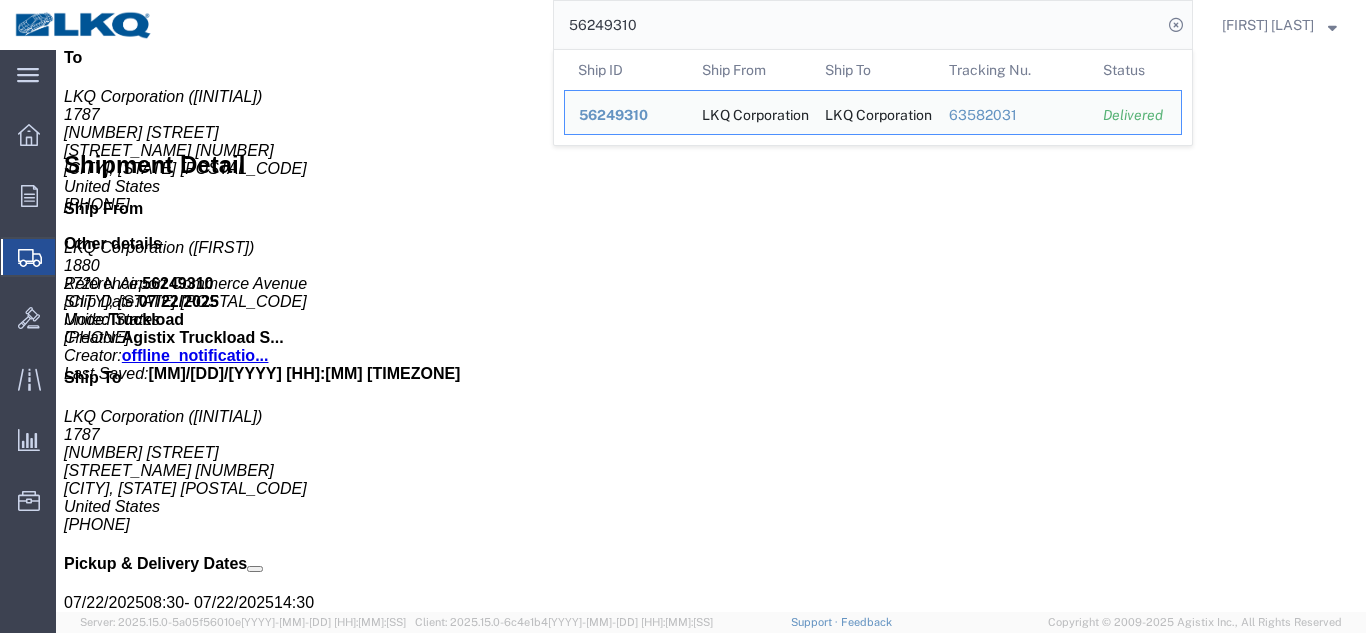 click on "56249310" 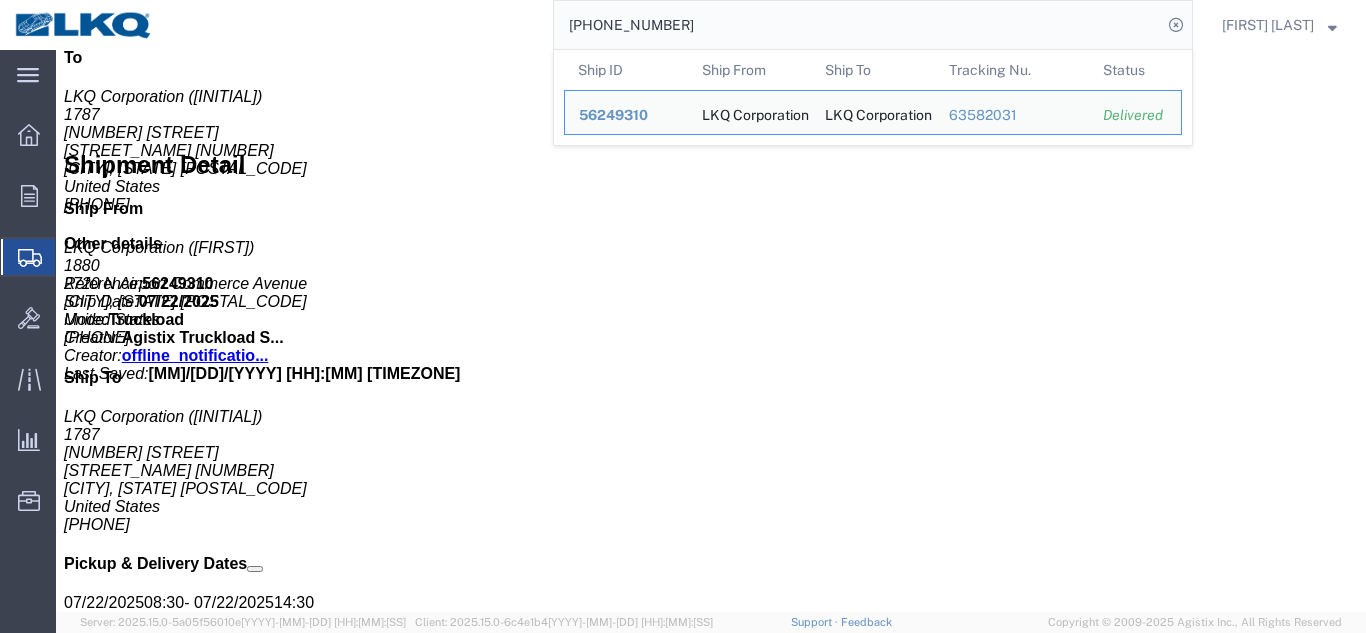 type on "[PHONE_NUMBER]" 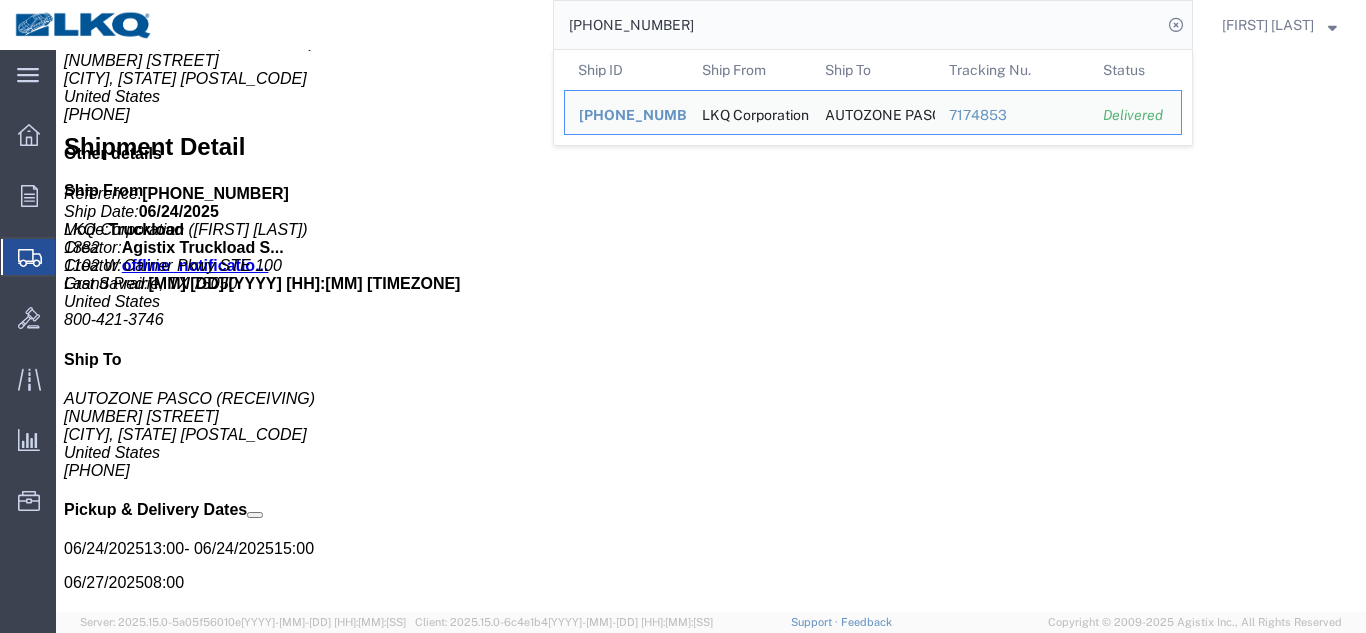 click on "Rates" 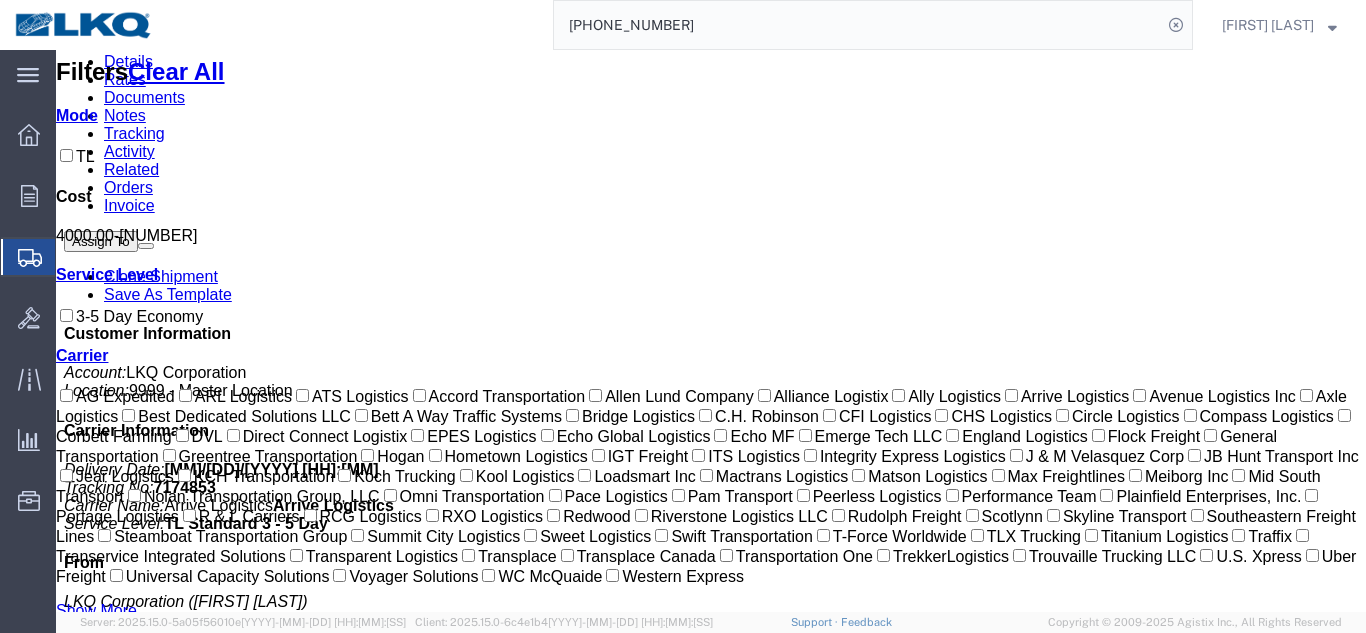 scroll, scrollTop: 0, scrollLeft: 0, axis: both 